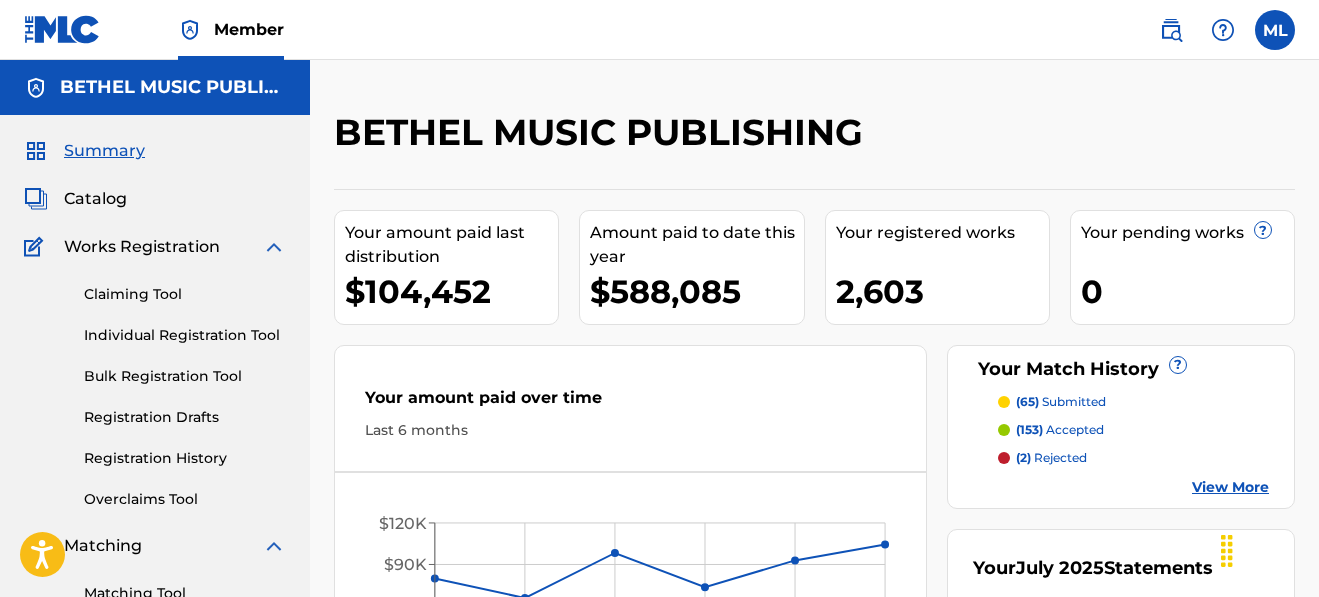 scroll, scrollTop: 30, scrollLeft: 0, axis: vertical 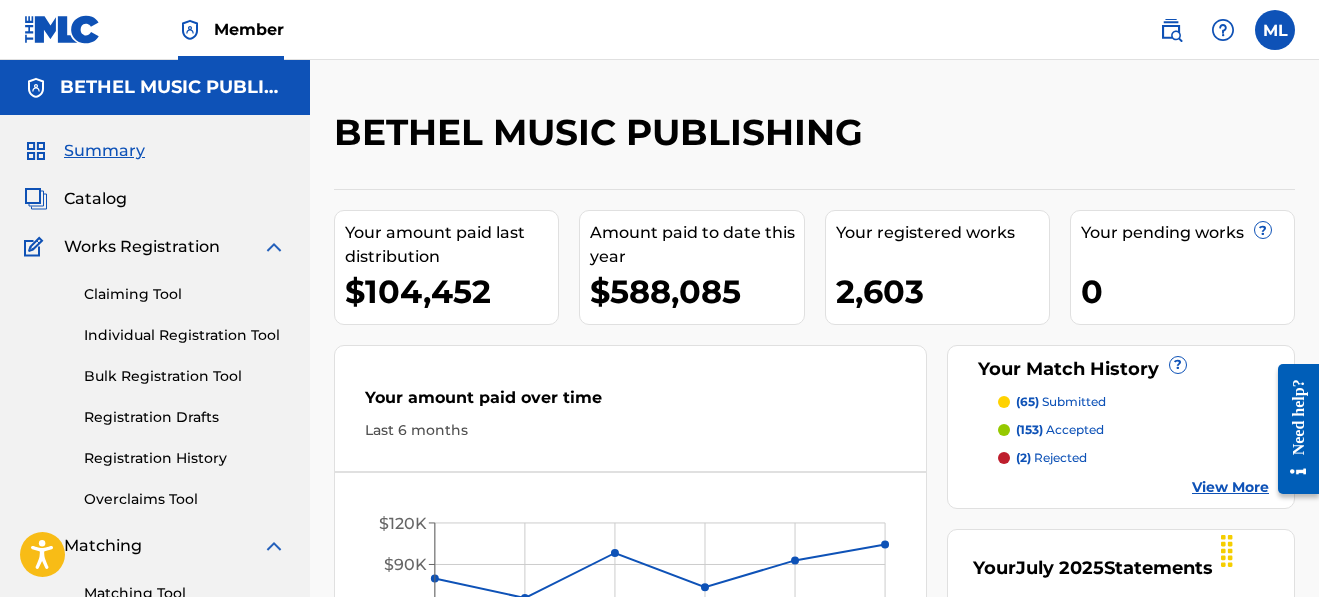 click on "Catalog" at bounding box center [95, 199] 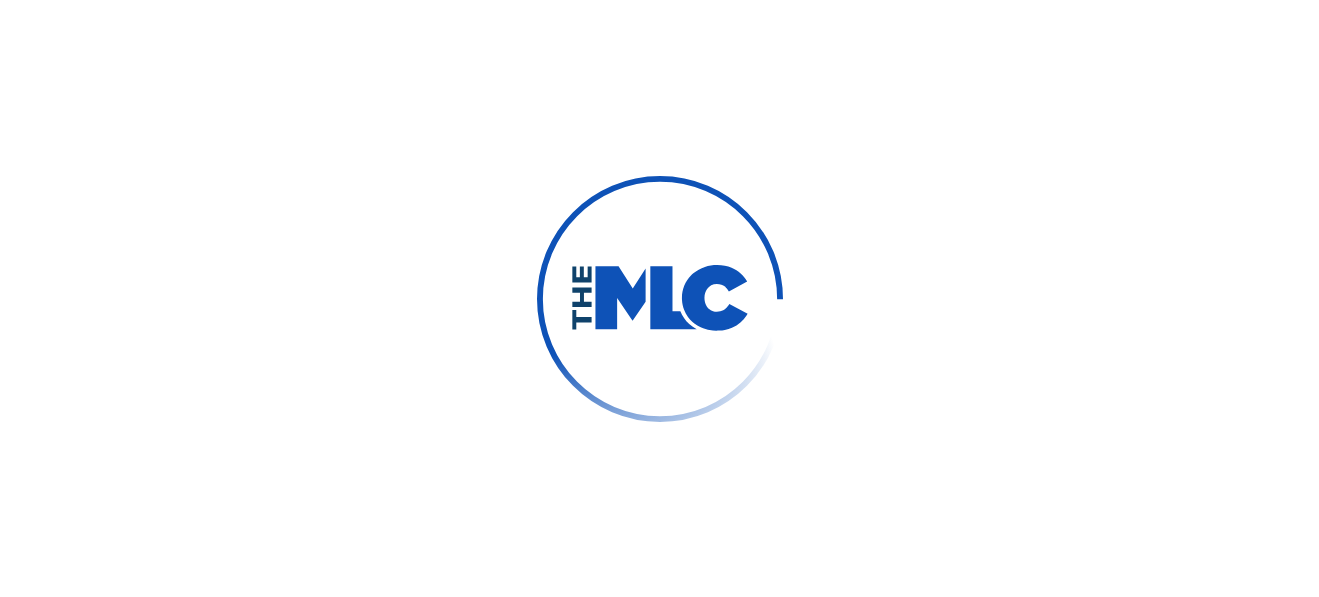 scroll, scrollTop: 0, scrollLeft: 0, axis: both 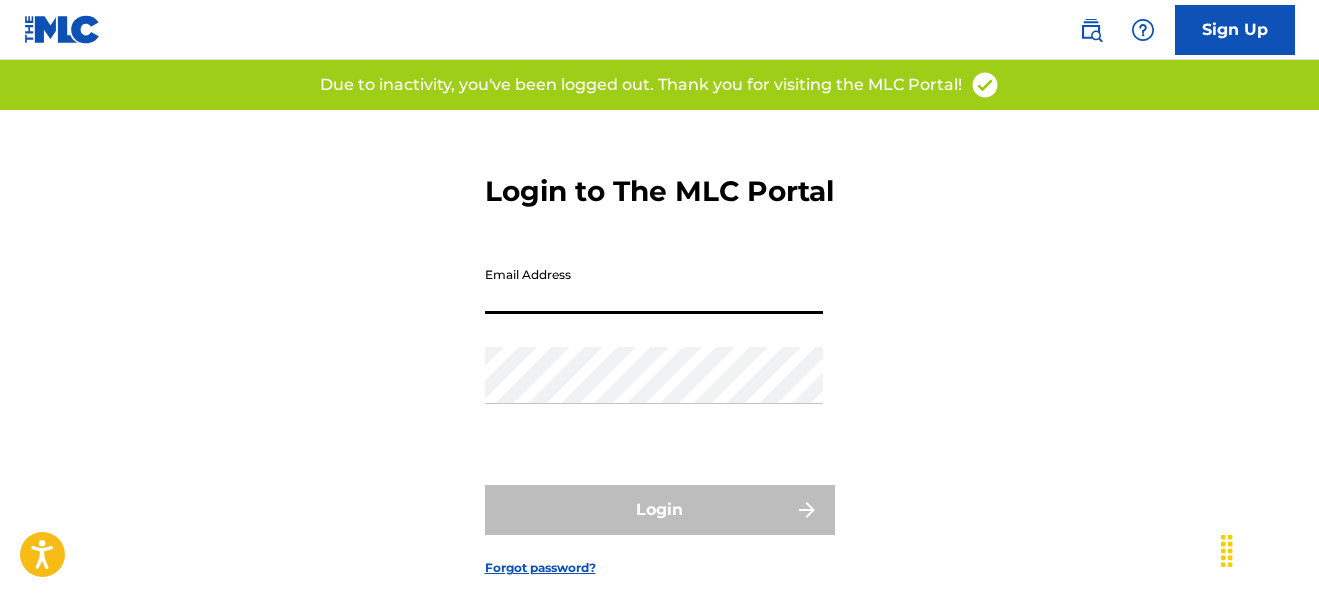 click on "Email Address" at bounding box center [654, 285] 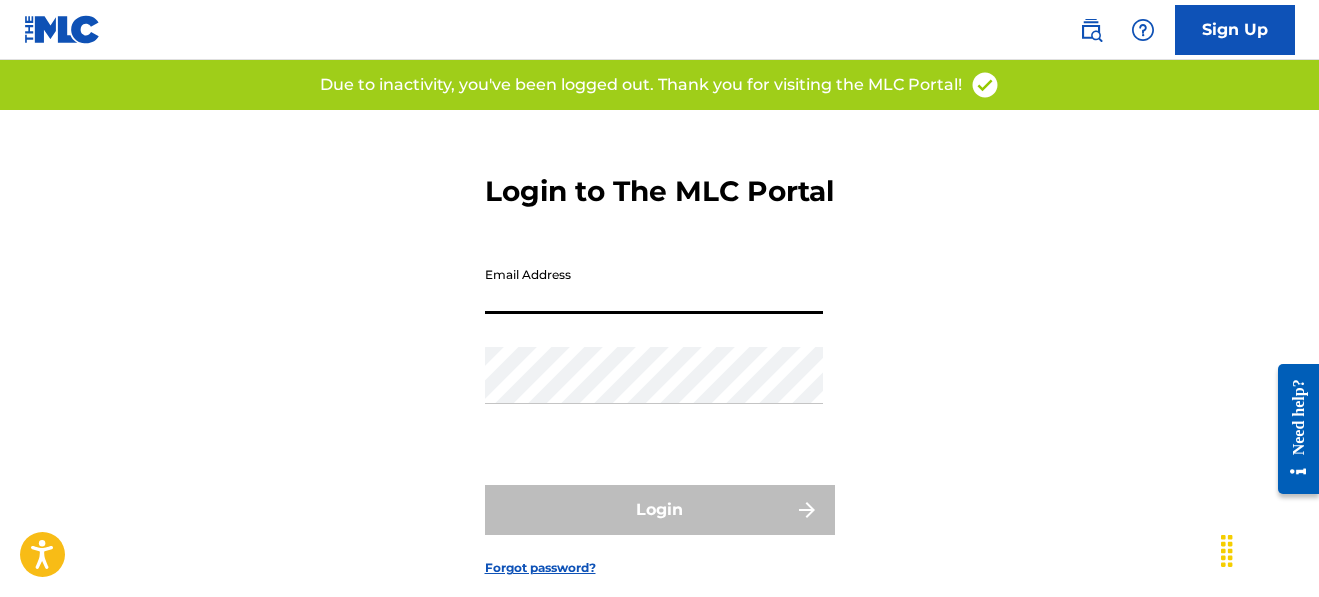type on "publishing@bethelmusic.com" 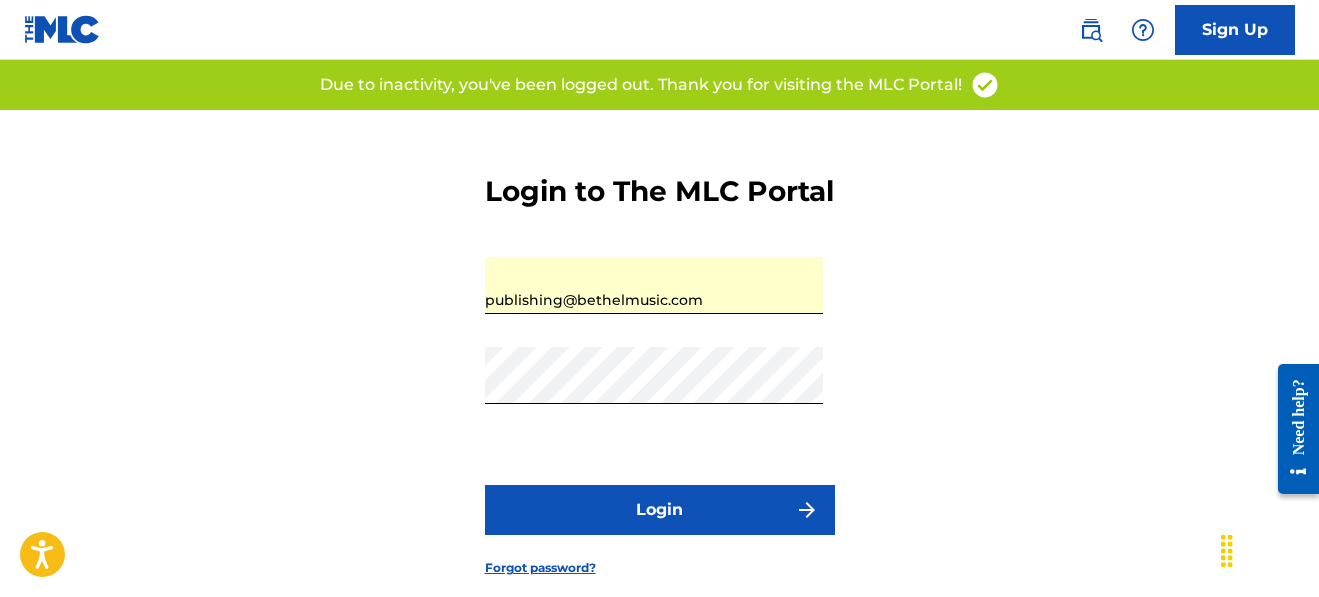 click on "Login" at bounding box center (660, 510) 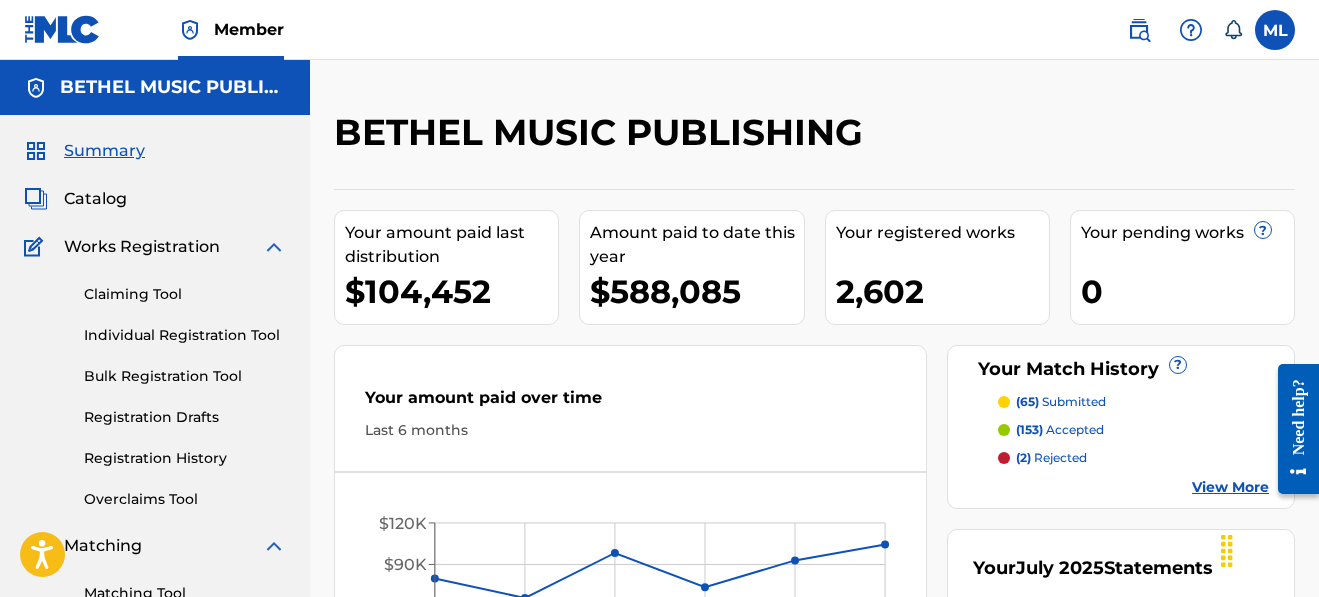 click on "Catalog" at bounding box center [95, 199] 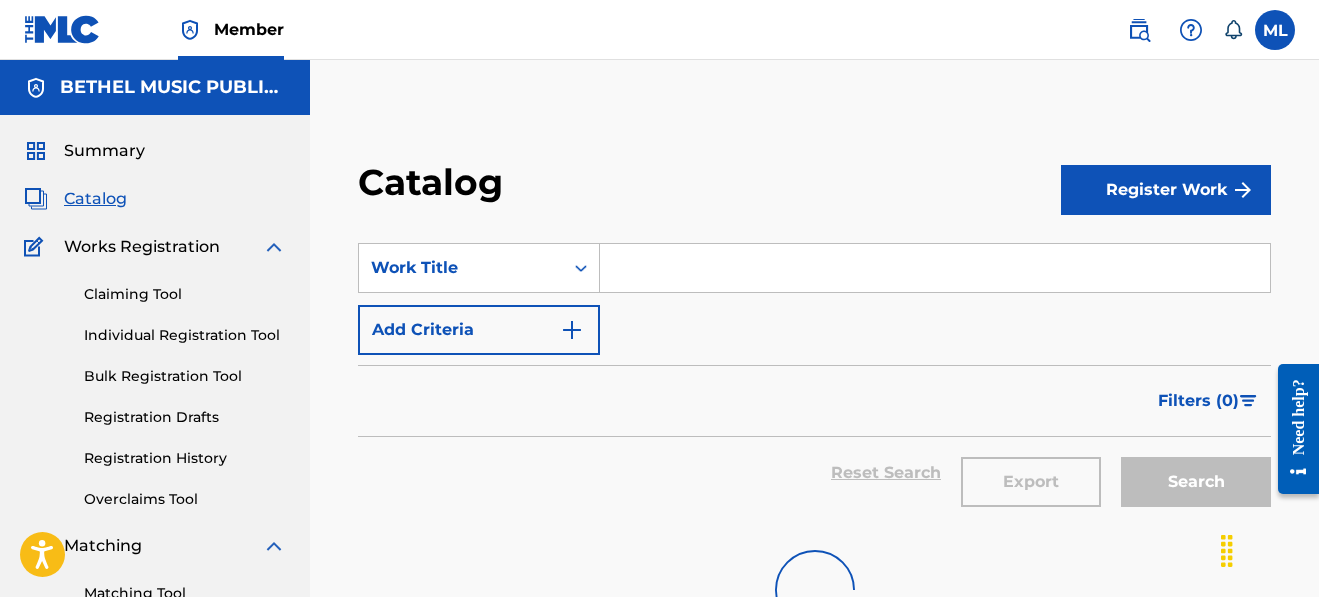 click at bounding box center (935, 268) 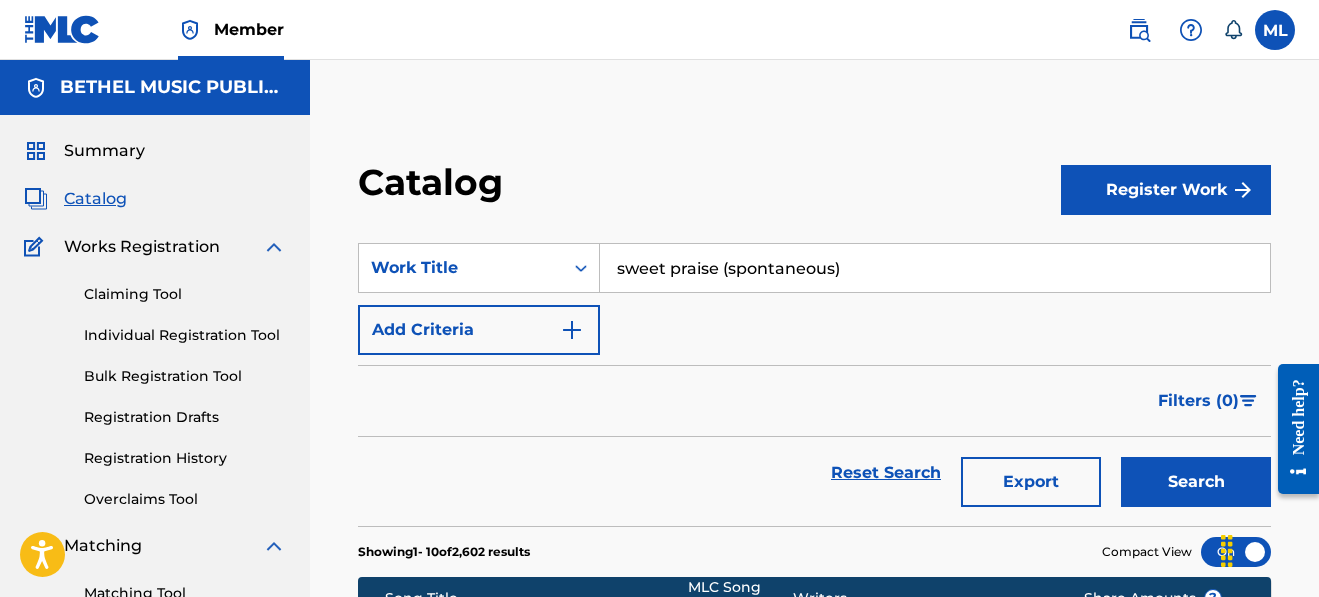 click on "sweet praise (spontaneous)" at bounding box center (935, 268) 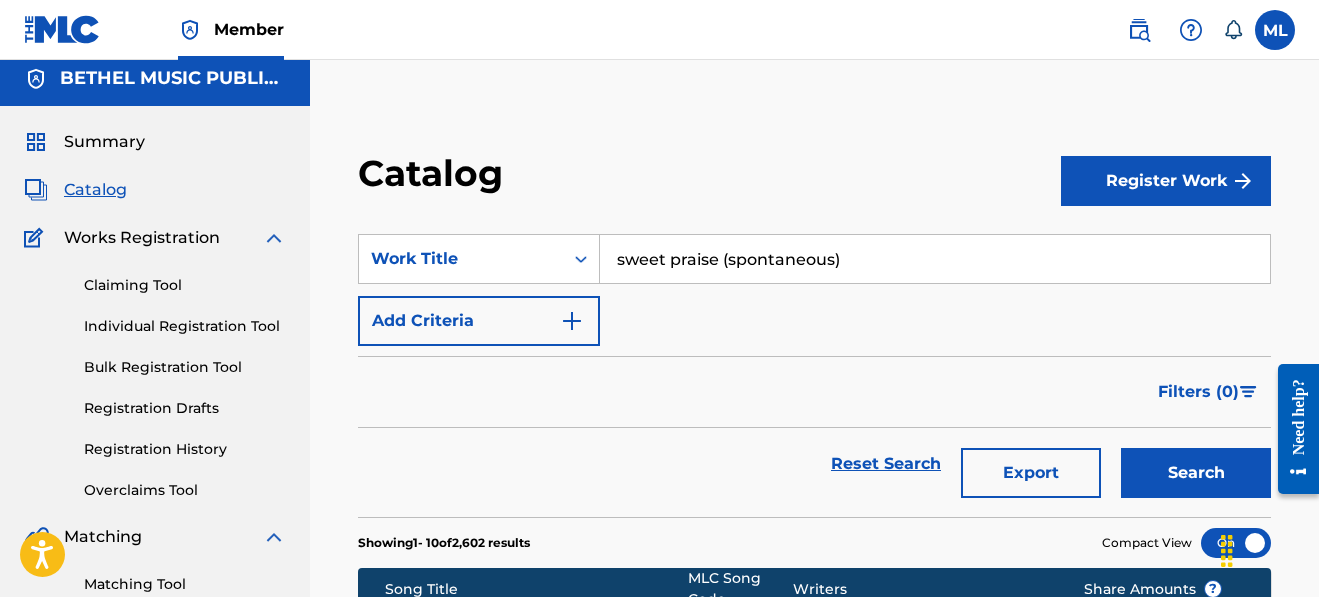 scroll, scrollTop: 0, scrollLeft: 0, axis: both 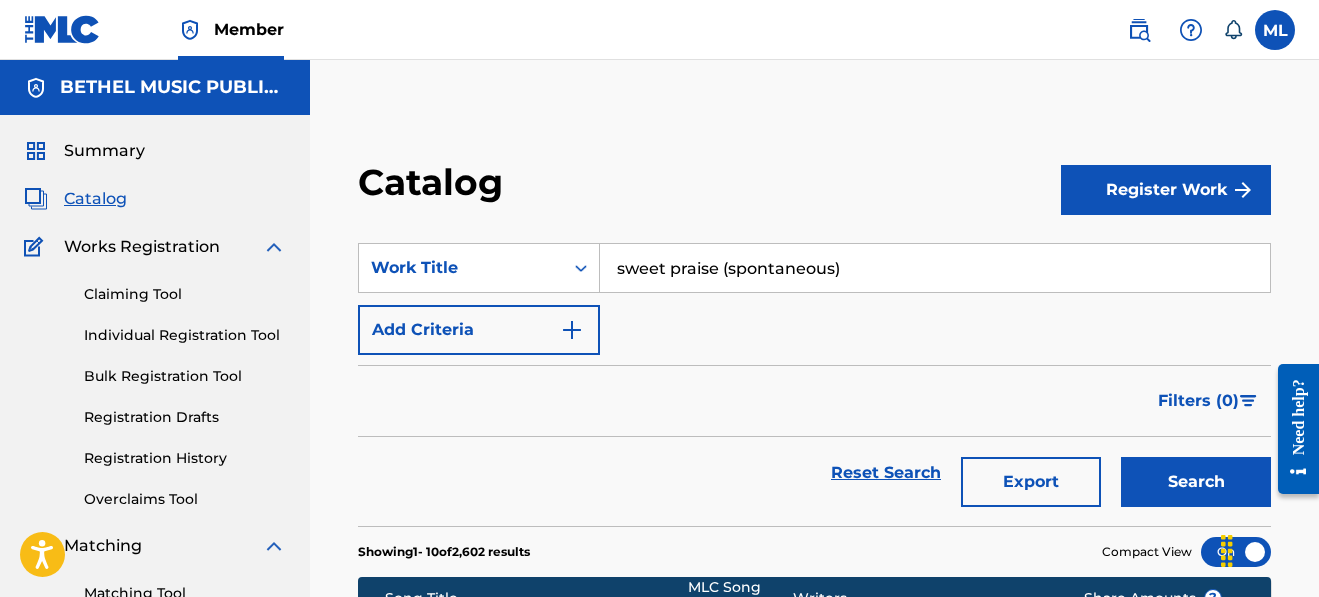 drag, startPoint x: 868, startPoint y: 268, endPoint x: 722, endPoint y: 275, distance: 146.16771 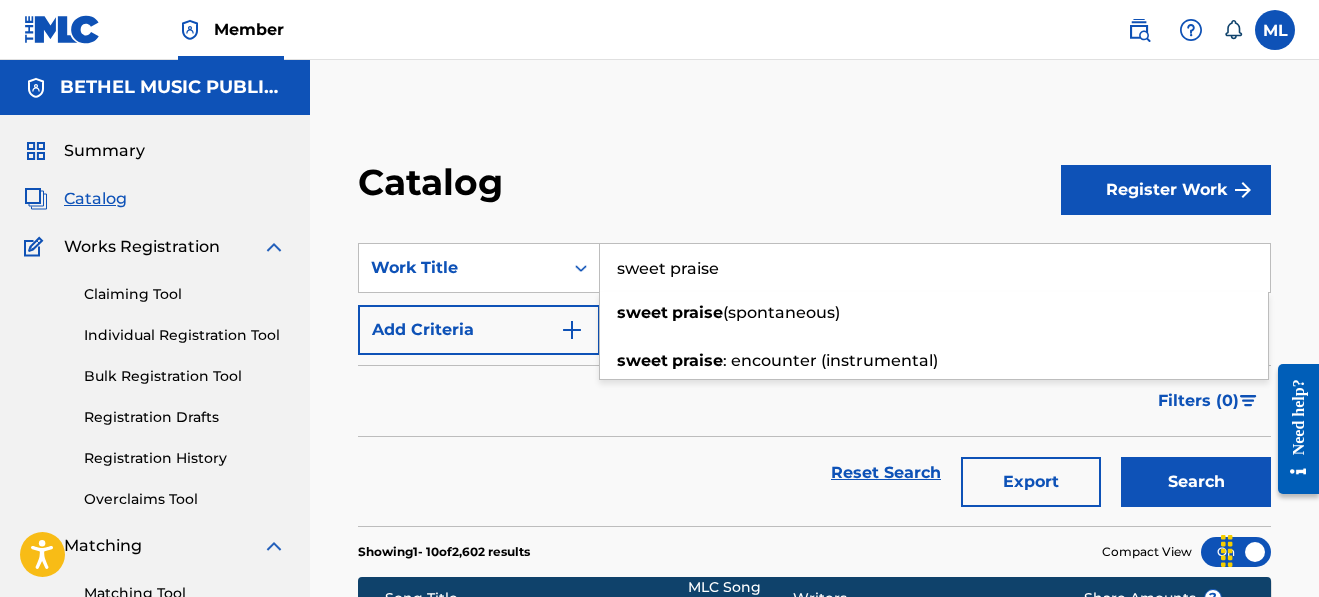 type on "sweet praise" 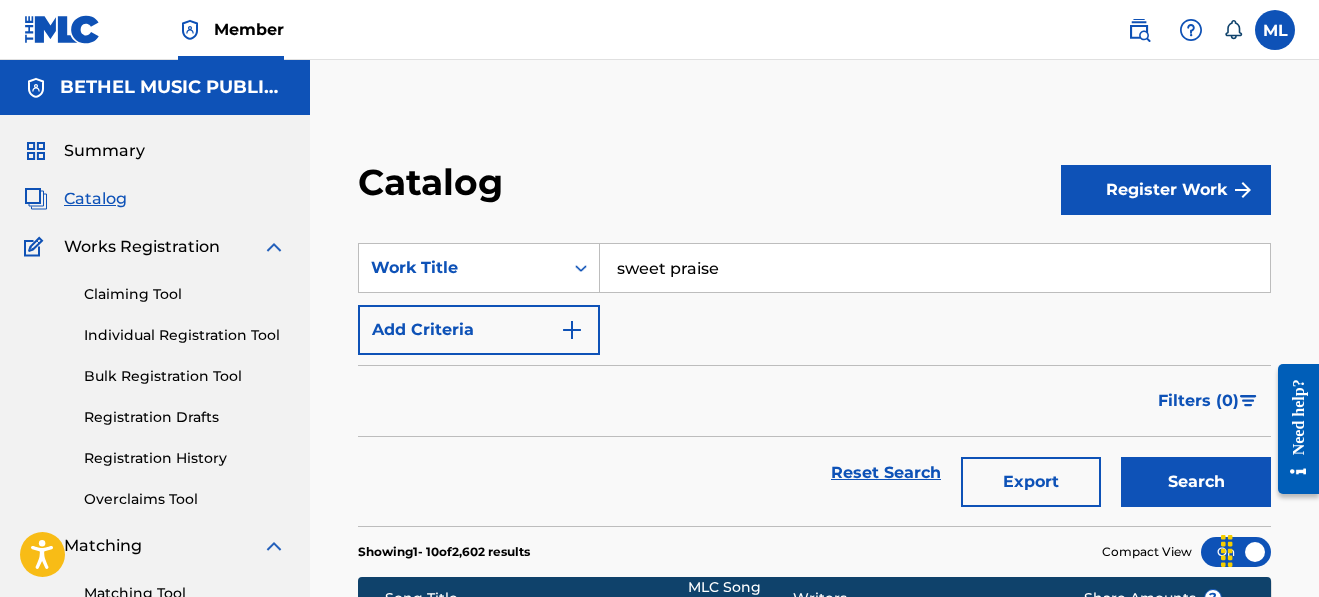 click on "Catalog" at bounding box center (709, 189) 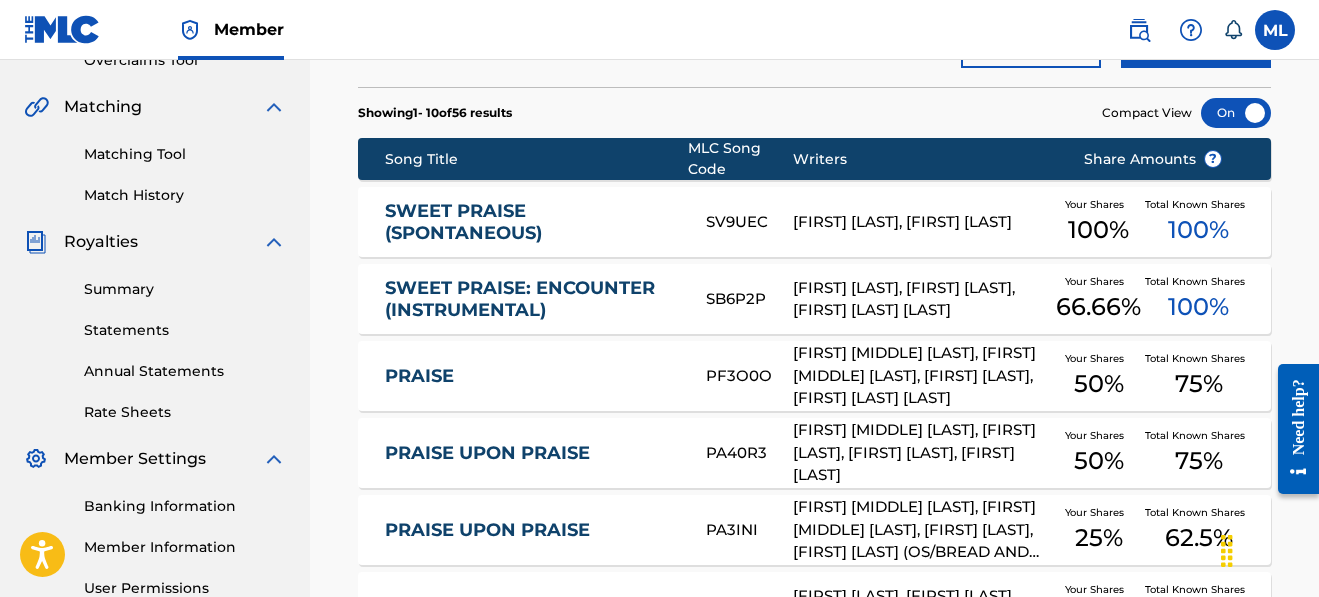 scroll, scrollTop: 430, scrollLeft: 0, axis: vertical 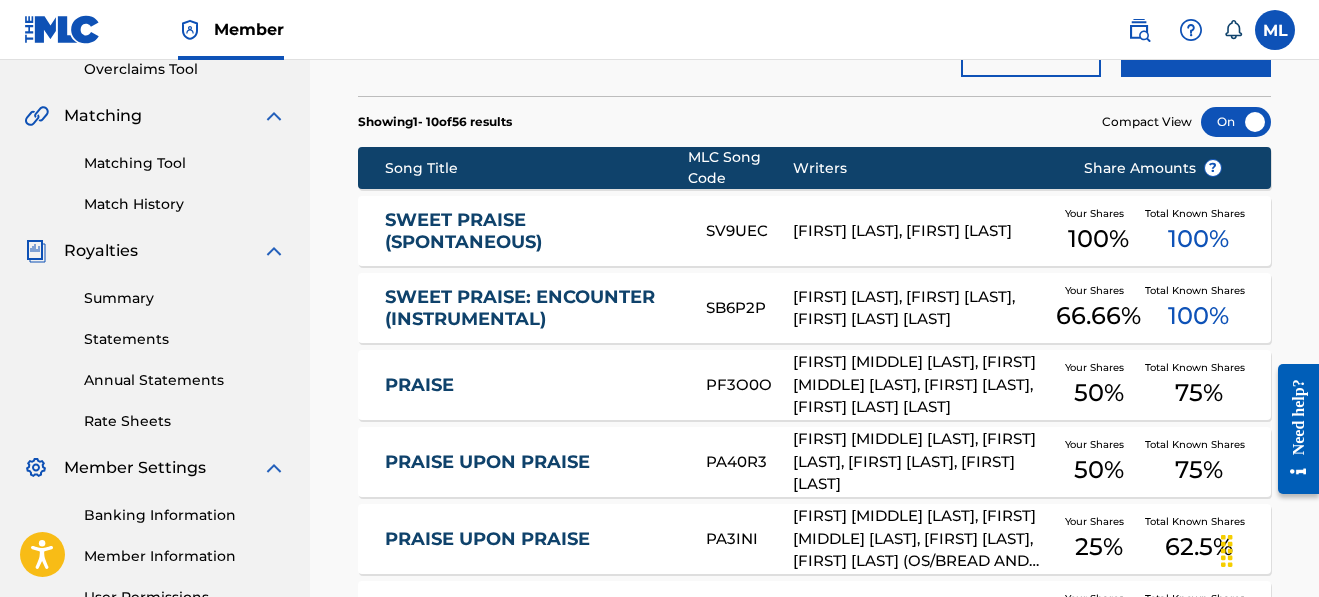 click on "SWEET PRAISE: ENCOUNTER (INSTRUMENTAL)" at bounding box center [531, 308] 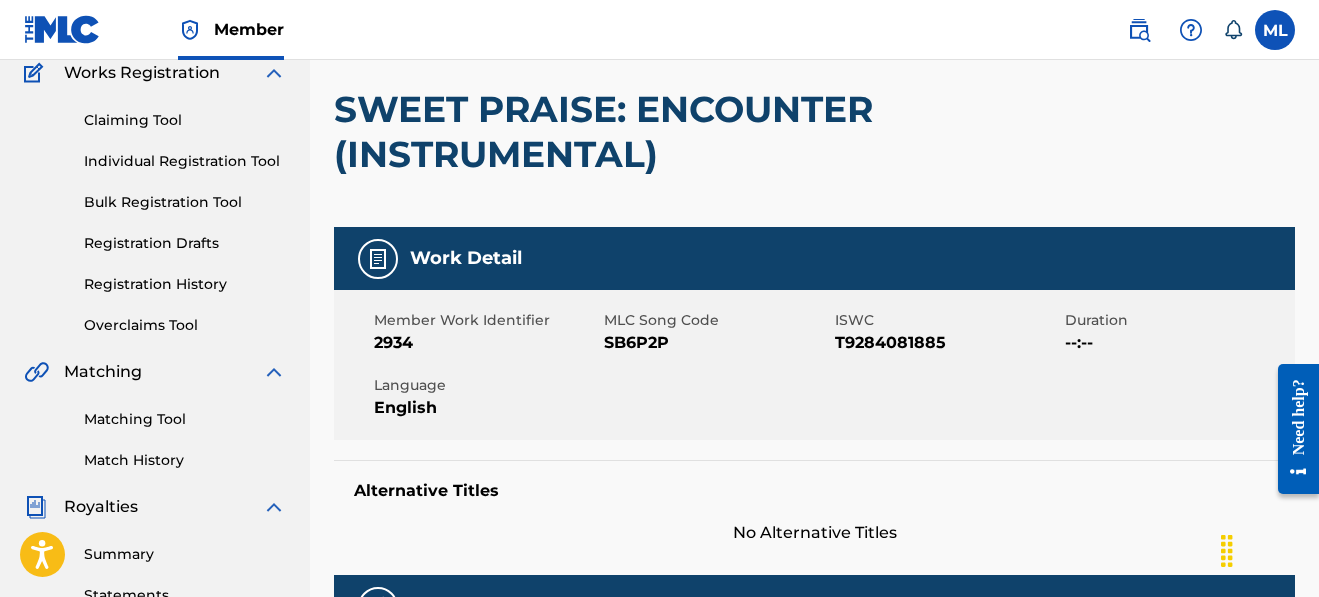 scroll, scrollTop: 0, scrollLeft: 0, axis: both 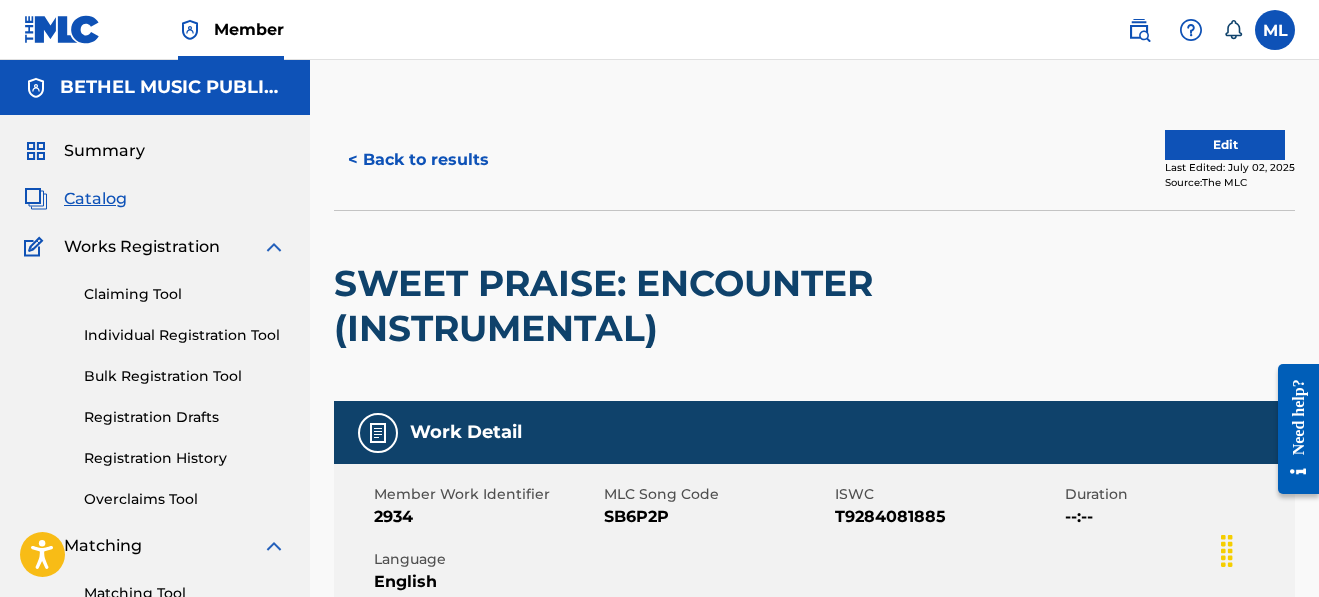 click on "< Back to results" at bounding box center [418, 160] 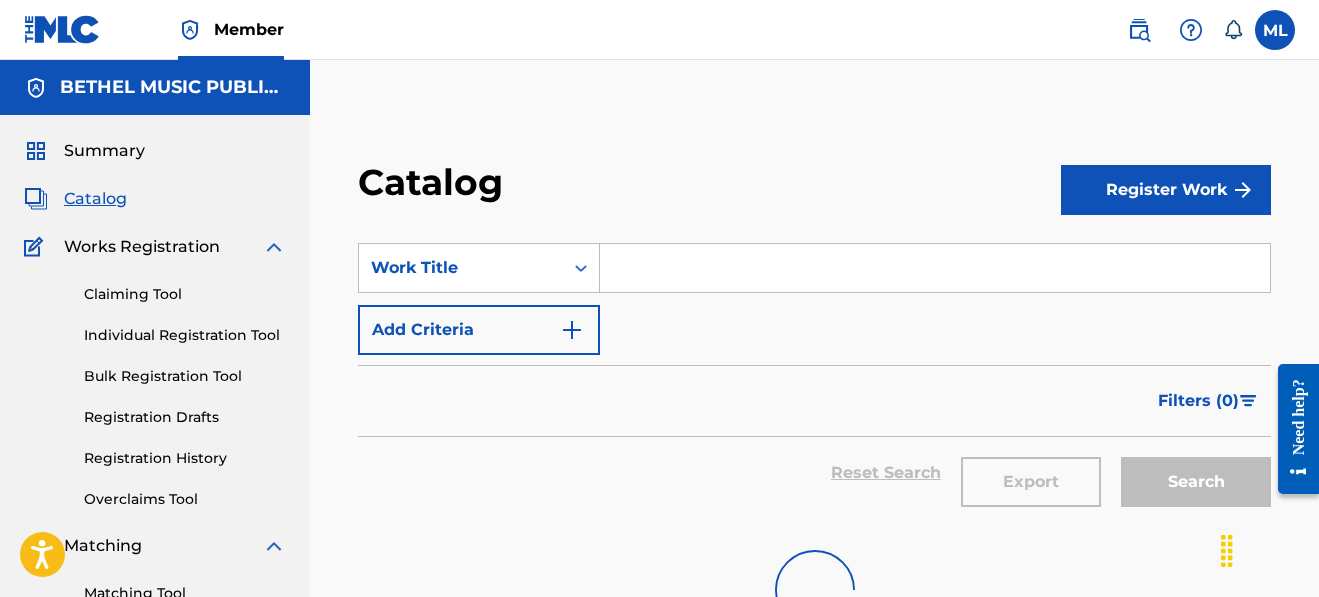 scroll, scrollTop: 430, scrollLeft: 0, axis: vertical 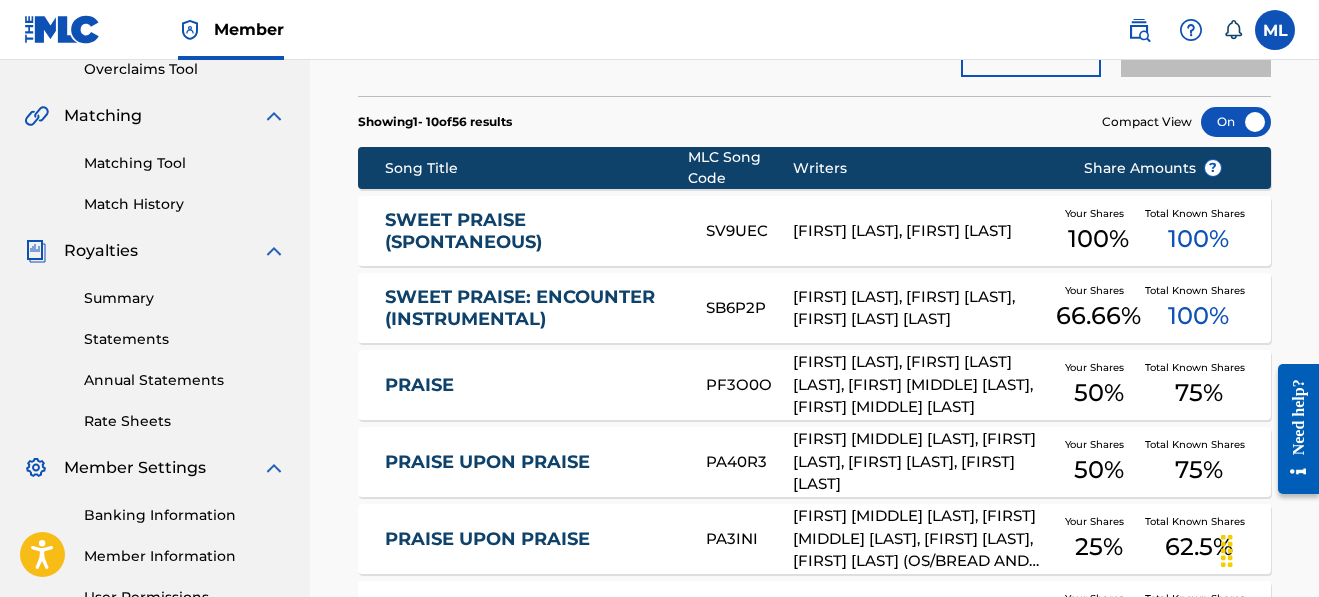 click on "SWEET PRAISE: ENCOUNTER (INSTRUMENTAL)" at bounding box center (531, 308) 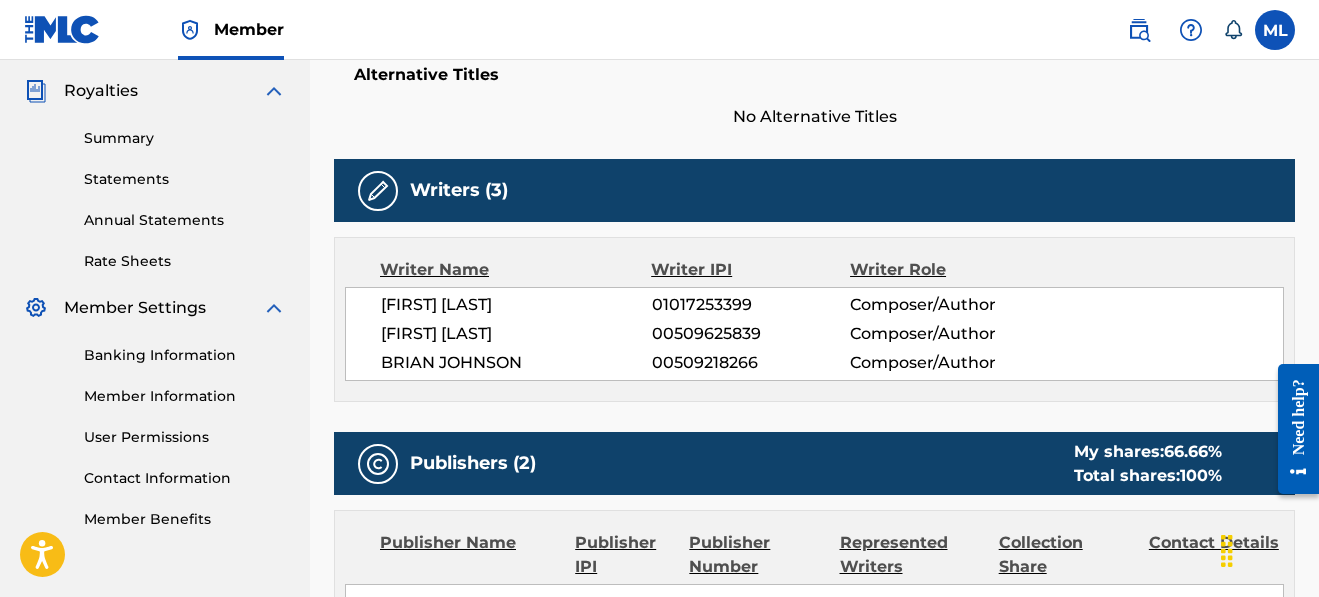 scroll, scrollTop: 593, scrollLeft: 0, axis: vertical 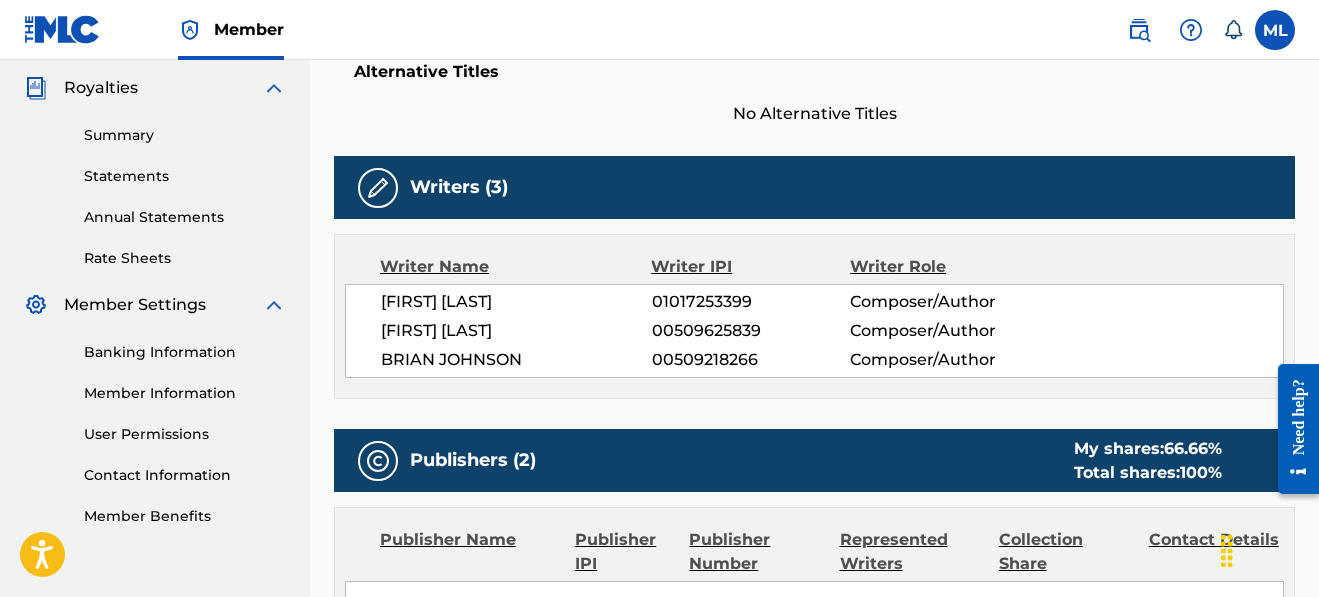 click on "No Alternative Titles" at bounding box center (814, 114) 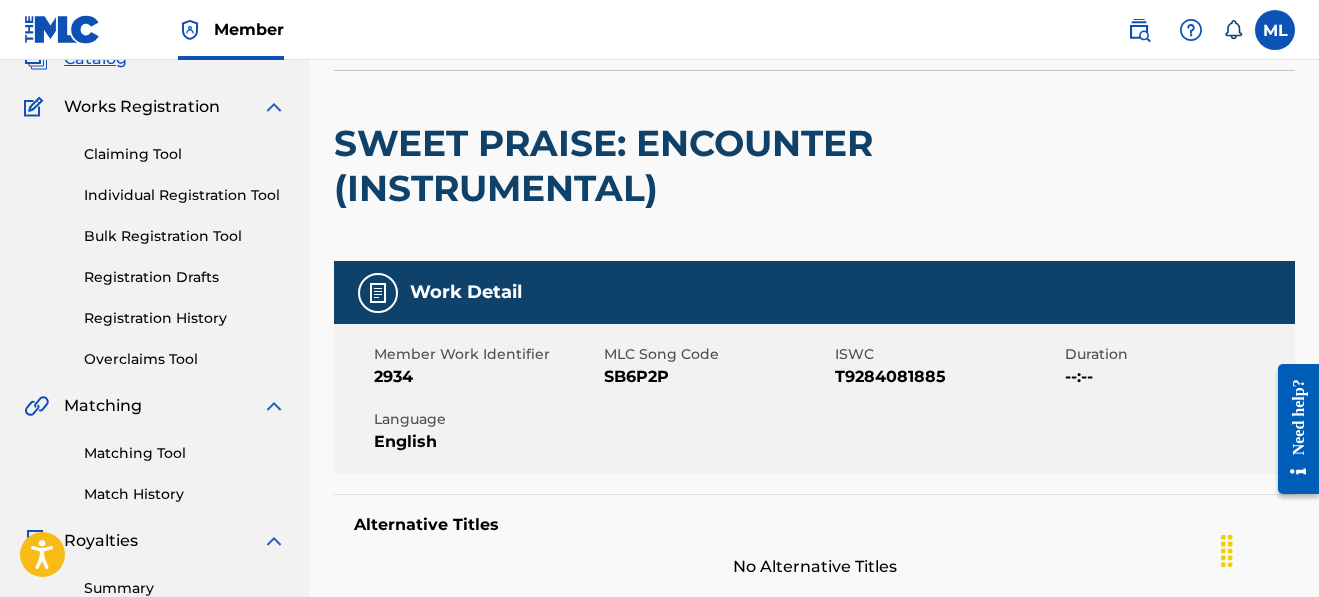 scroll, scrollTop: 0, scrollLeft: 0, axis: both 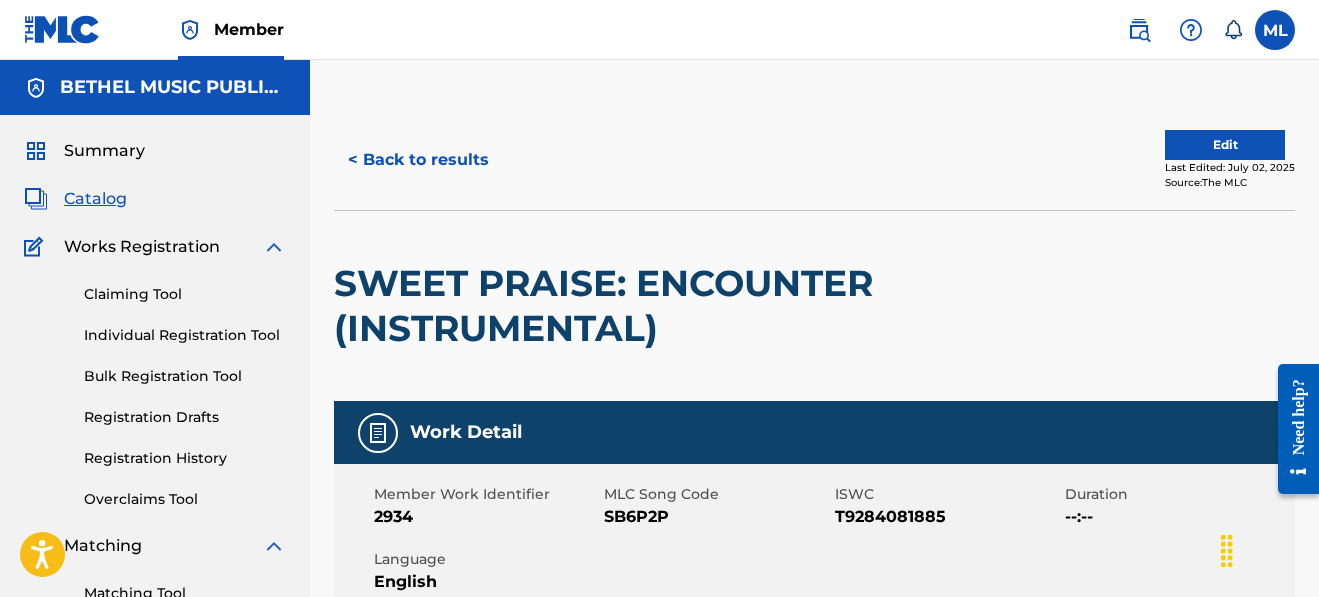 click on "< Back to results" at bounding box center [418, 160] 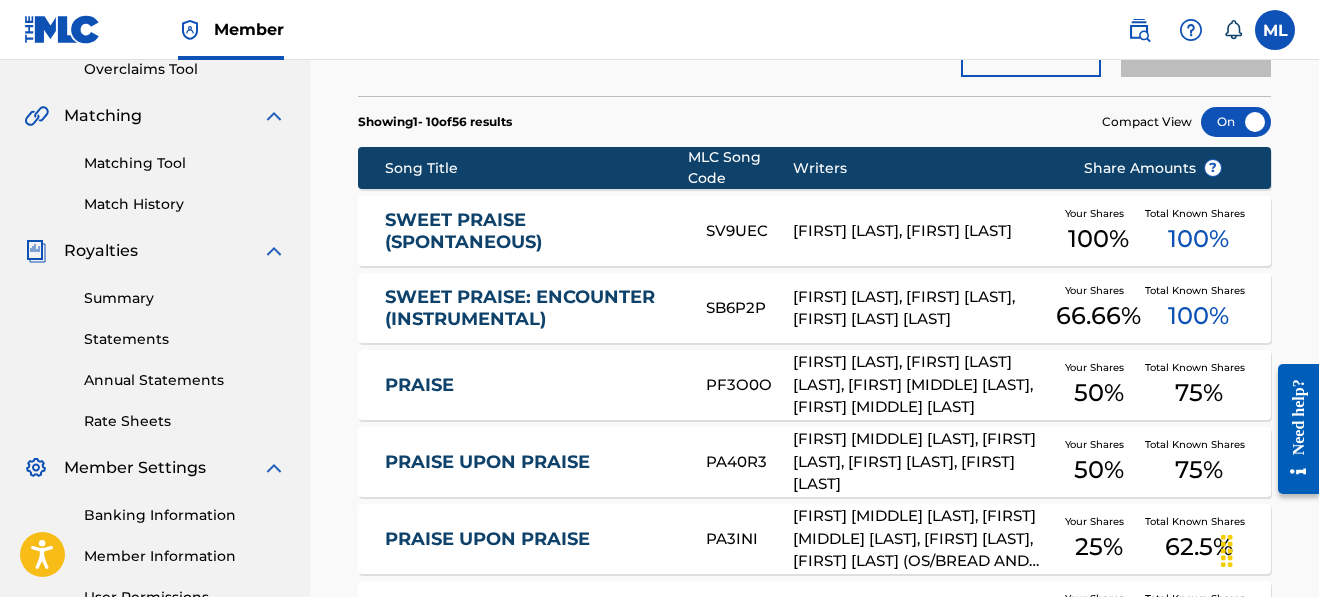 click on "SWEET PRAISE (SPONTANEOUS)" at bounding box center (531, 231) 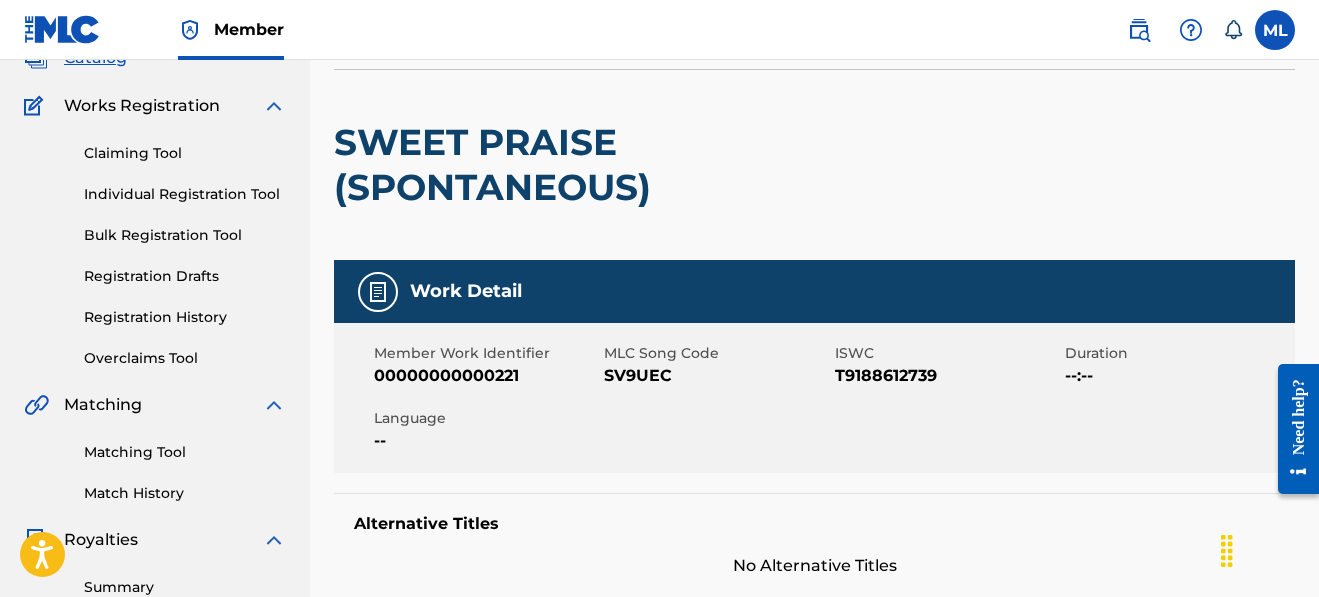 scroll, scrollTop: 0, scrollLeft: 0, axis: both 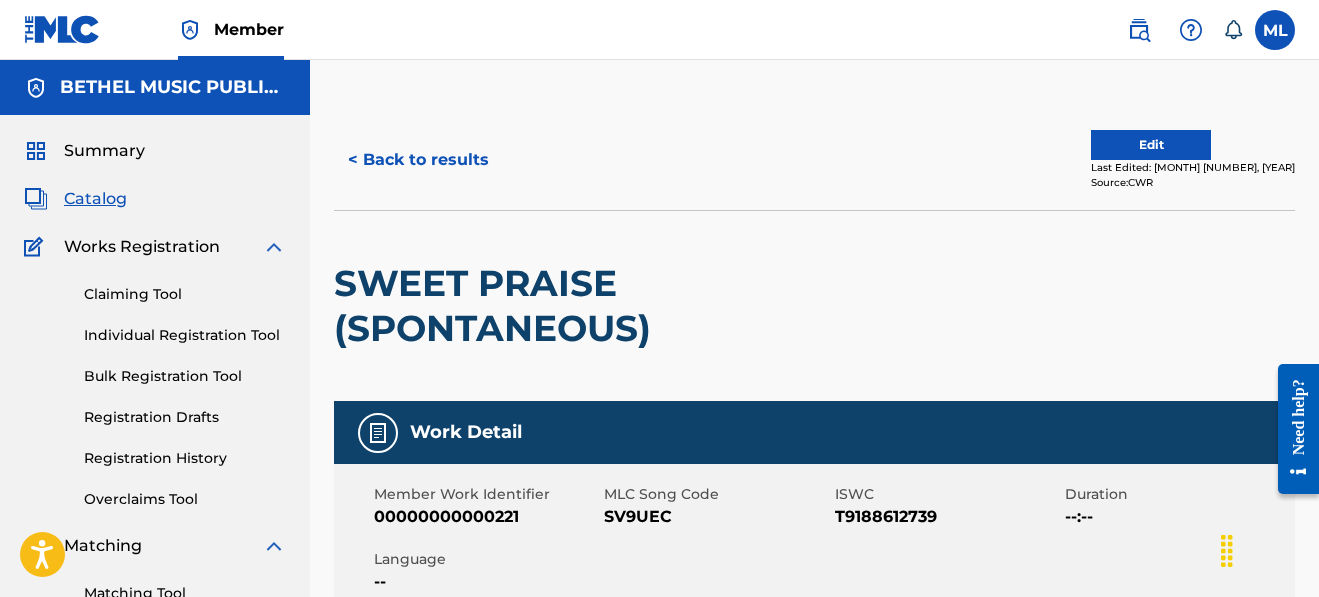 click on "Edit [MONTH] [NUMBER], [YEAR] Source: CWR" at bounding box center (814, 160) 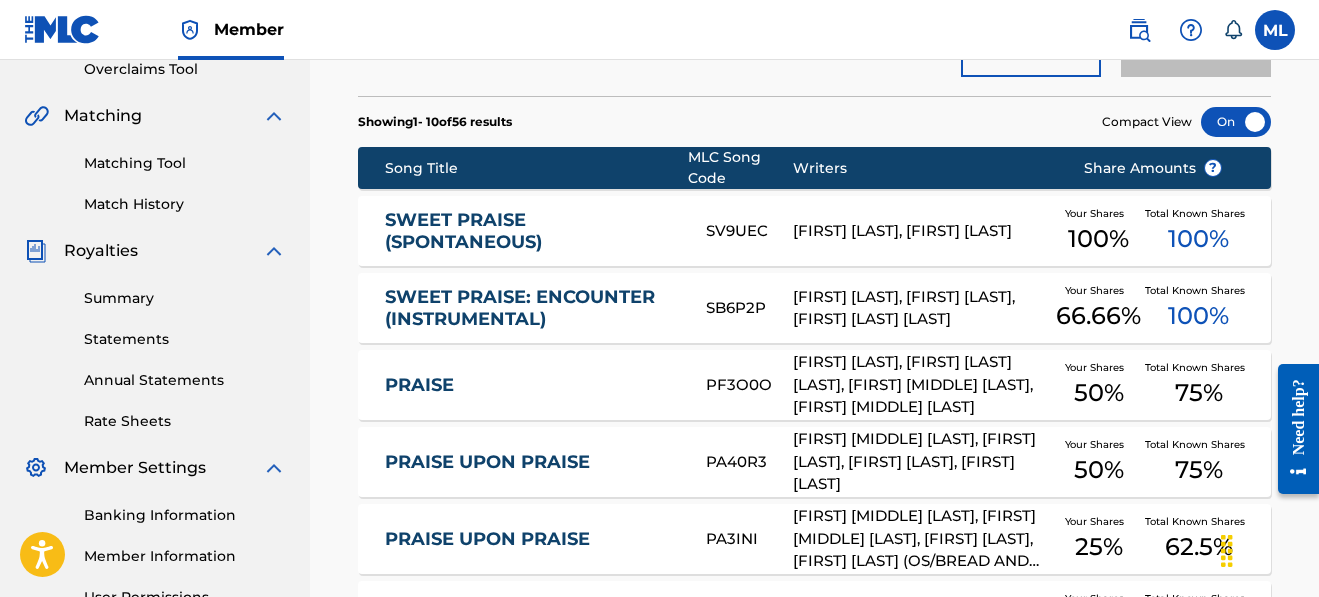 click on "SWEET PRAISE: ENCOUNTER (INSTRUMENTAL)" at bounding box center [531, 308] 